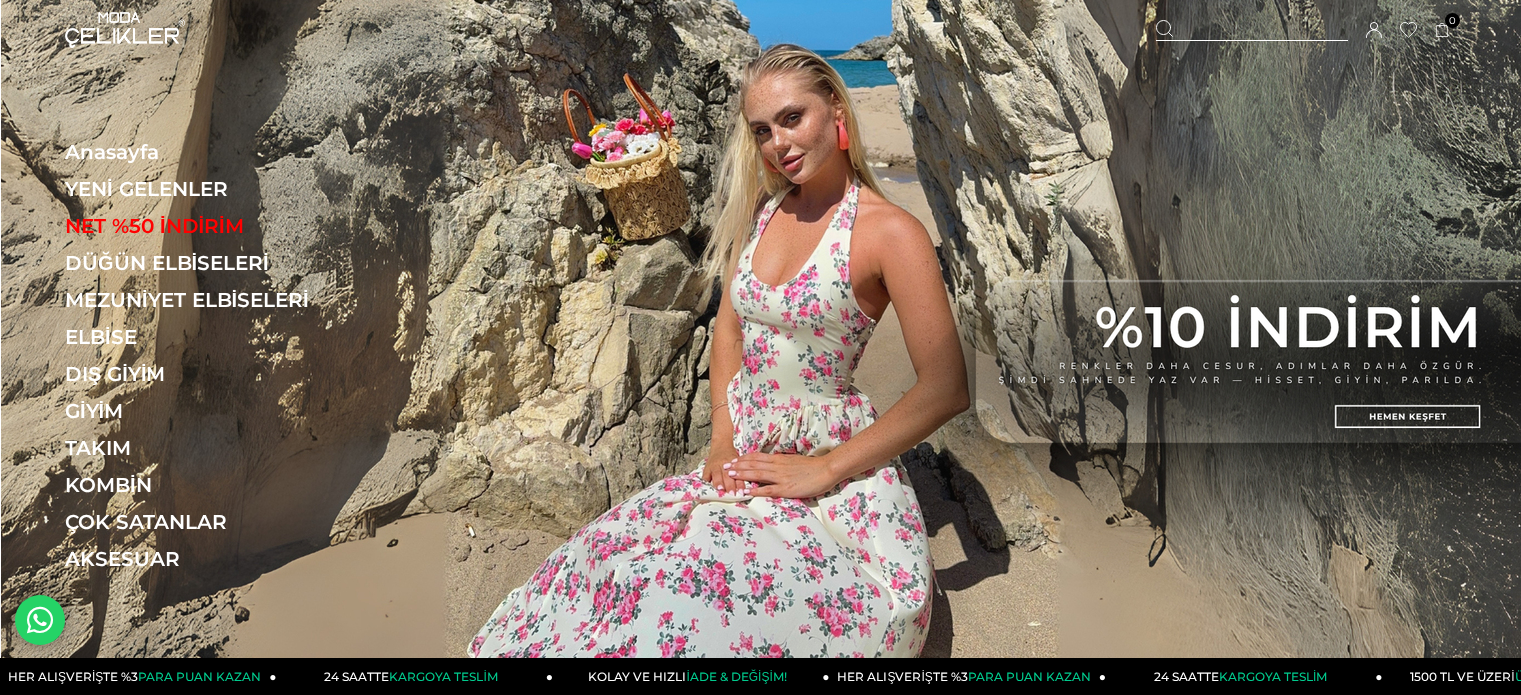 scroll, scrollTop: 0, scrollLeft: 0, axis: both 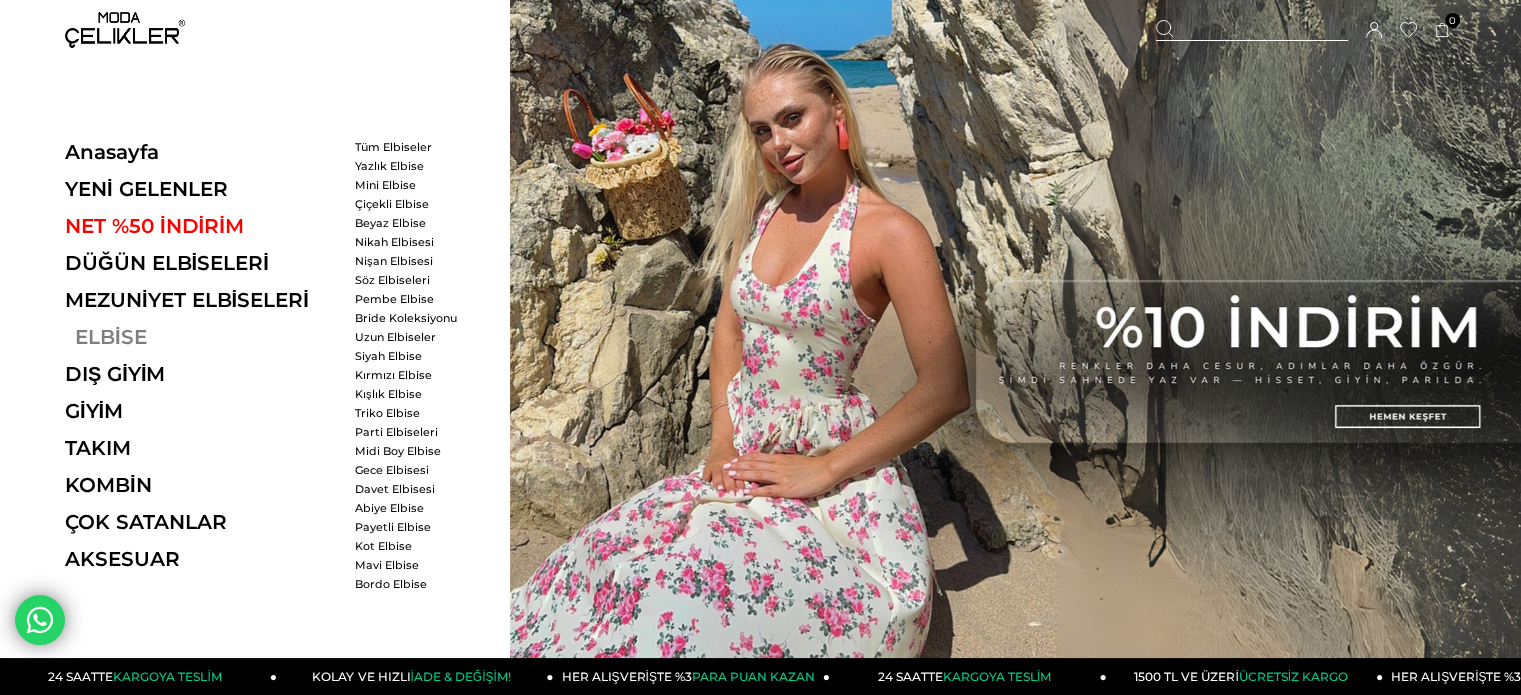 click on "ELBİSE" at bounding box center [202, 337] 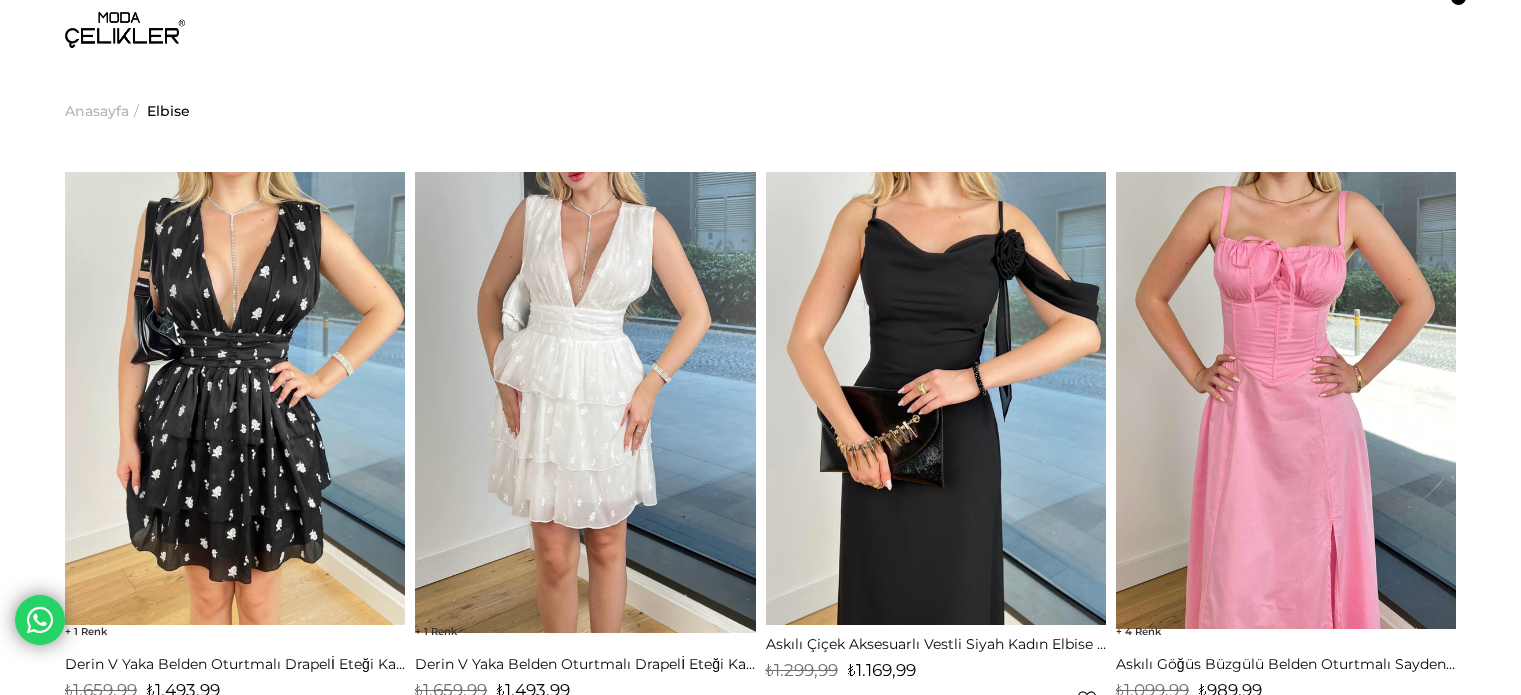 scroll, scrollTop: 0, scrollLeft: 0, axis: both 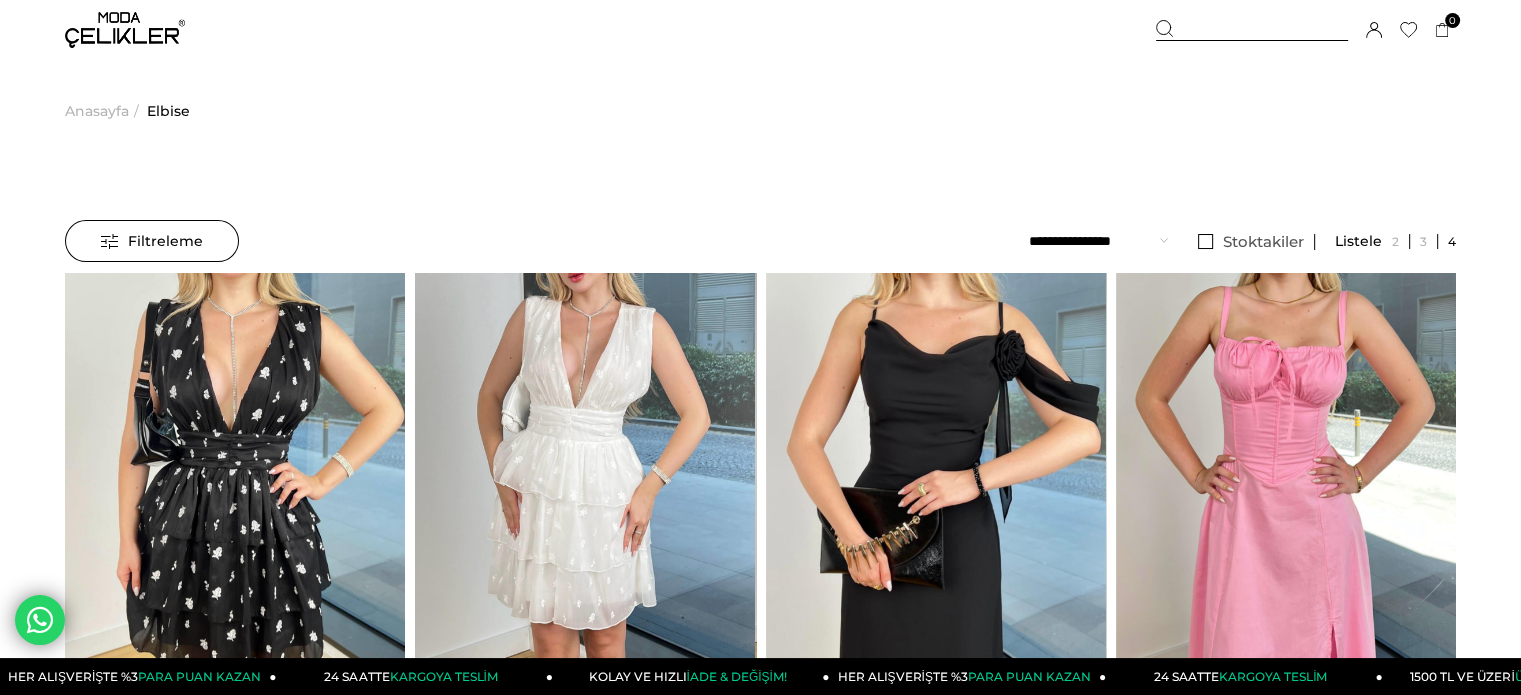 click on "Menü
Üye Girişi
Üye Ol
Hesabım
Çıkış Yap
Sepetim
Favorilerim
Yardım
Sepetim
0
Ürün
Sepetinizde ürün bulunmamaktadır.
Genel Toplam :
Sepetim
SİPARİŞİ TAMAMLA
Üye Girişi
Üye Ol
Google İle Bağlan
Anasayfa
İletişim" at bounding box center [760, 6529] 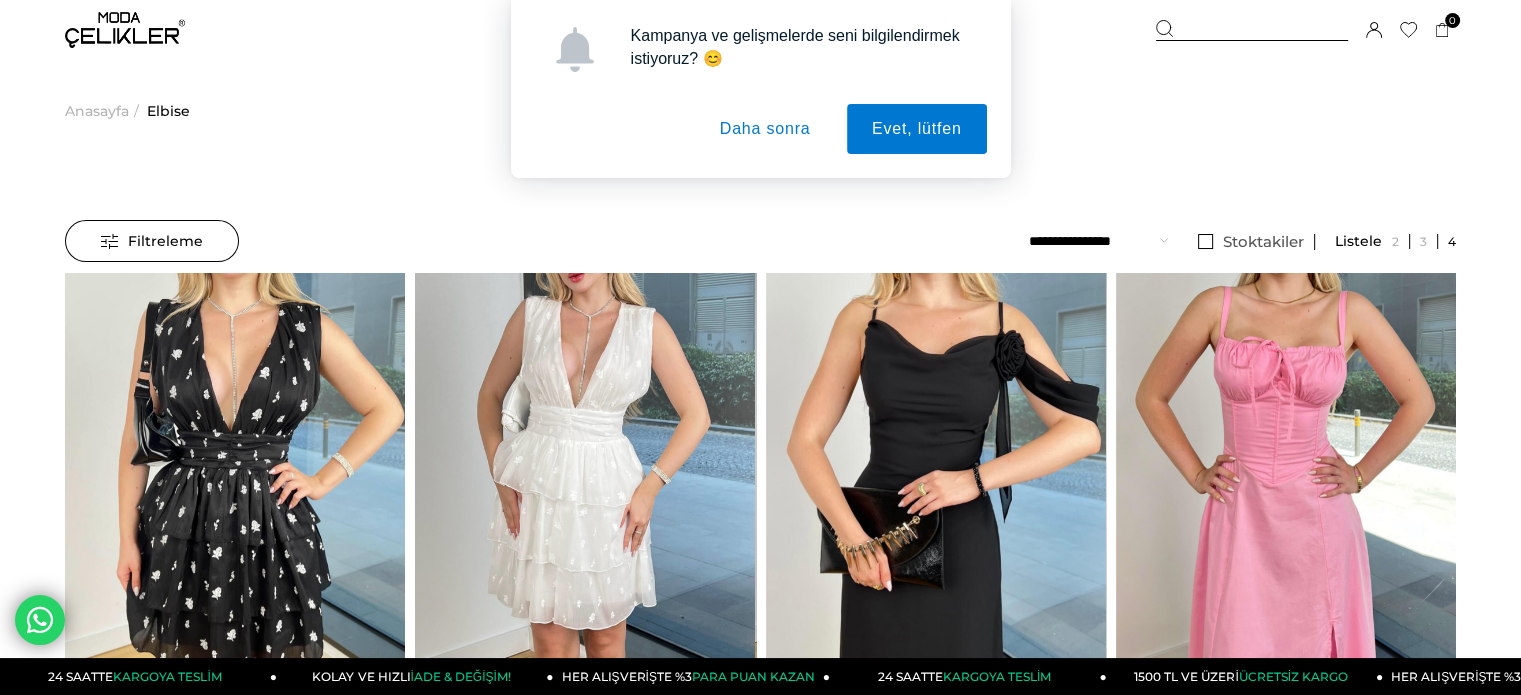 click on "Daha sonra" at bounding box center (765, 129) 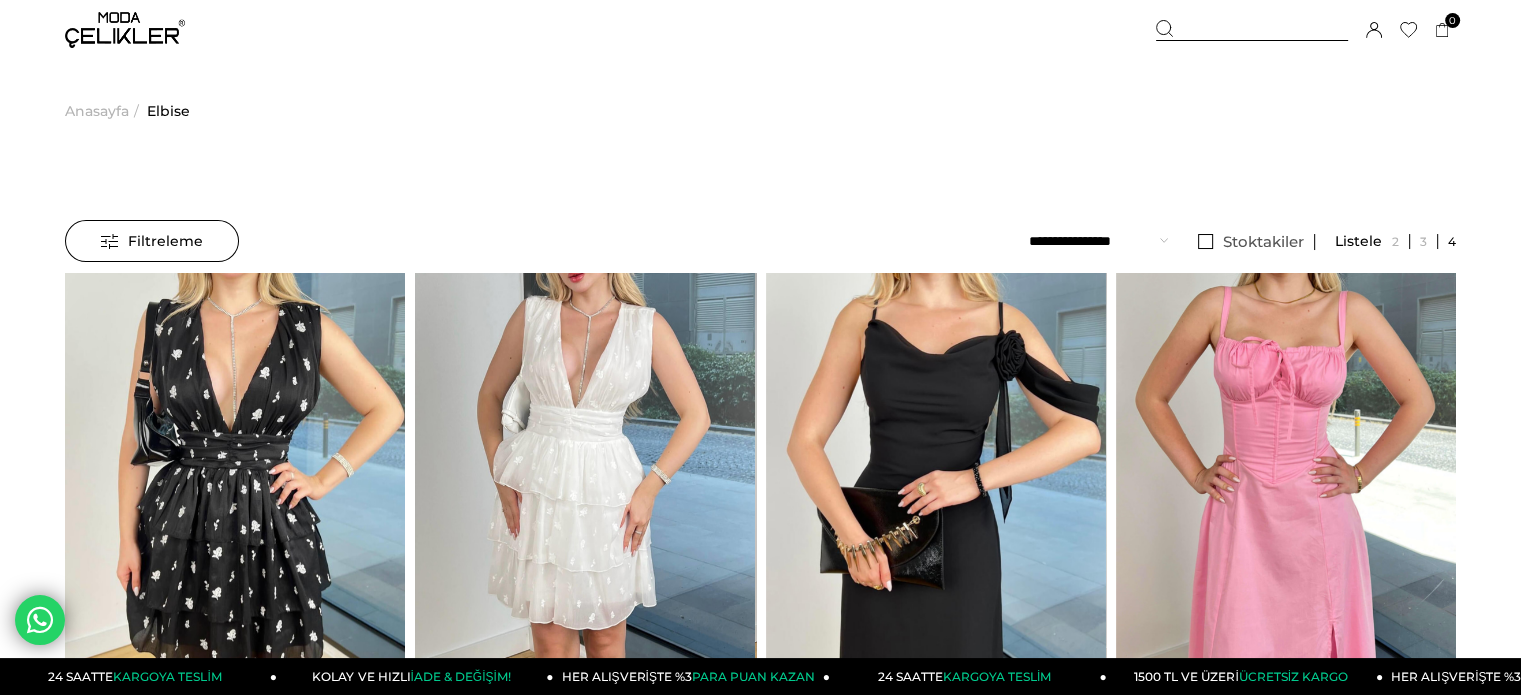 click on "Anasayfa
>" at bounding box center (104, 111) 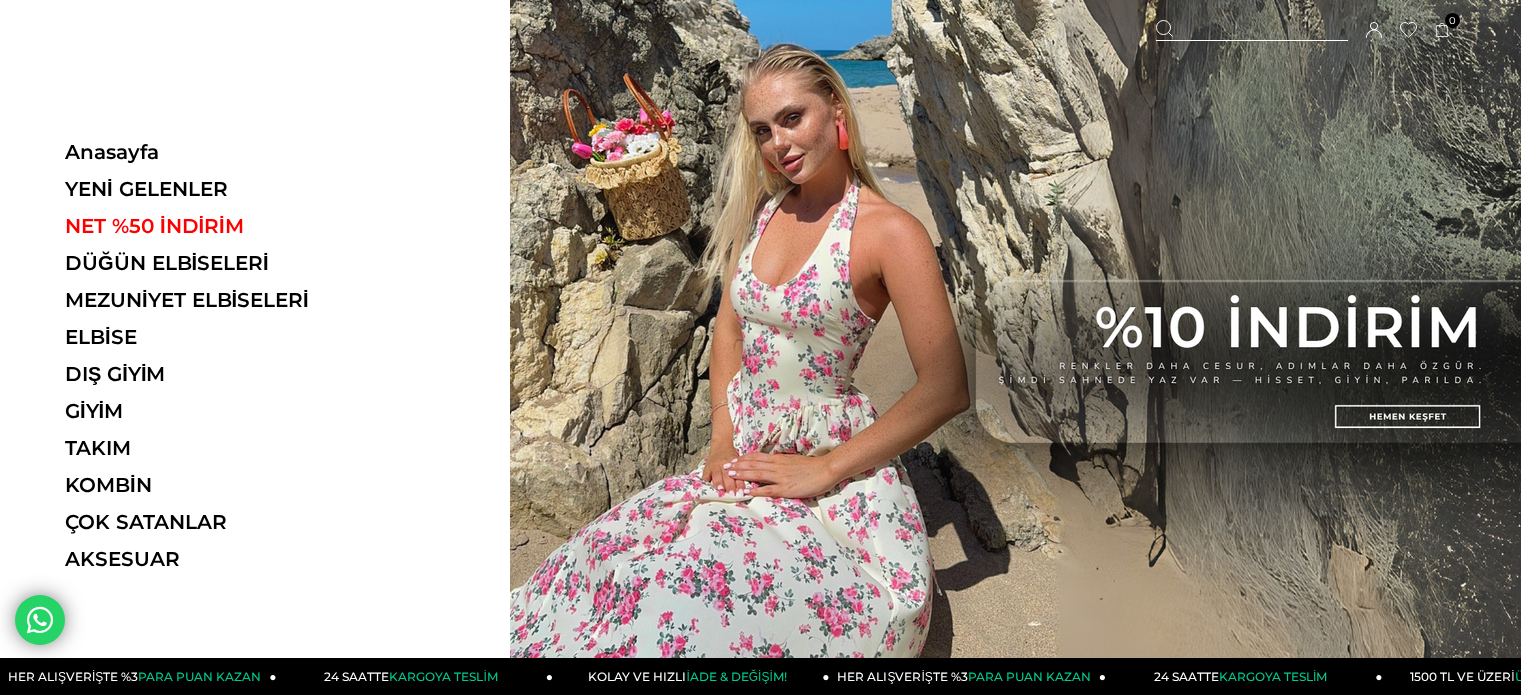 scroll, scrollTop: 0, scrollLeft: 0, axis: both 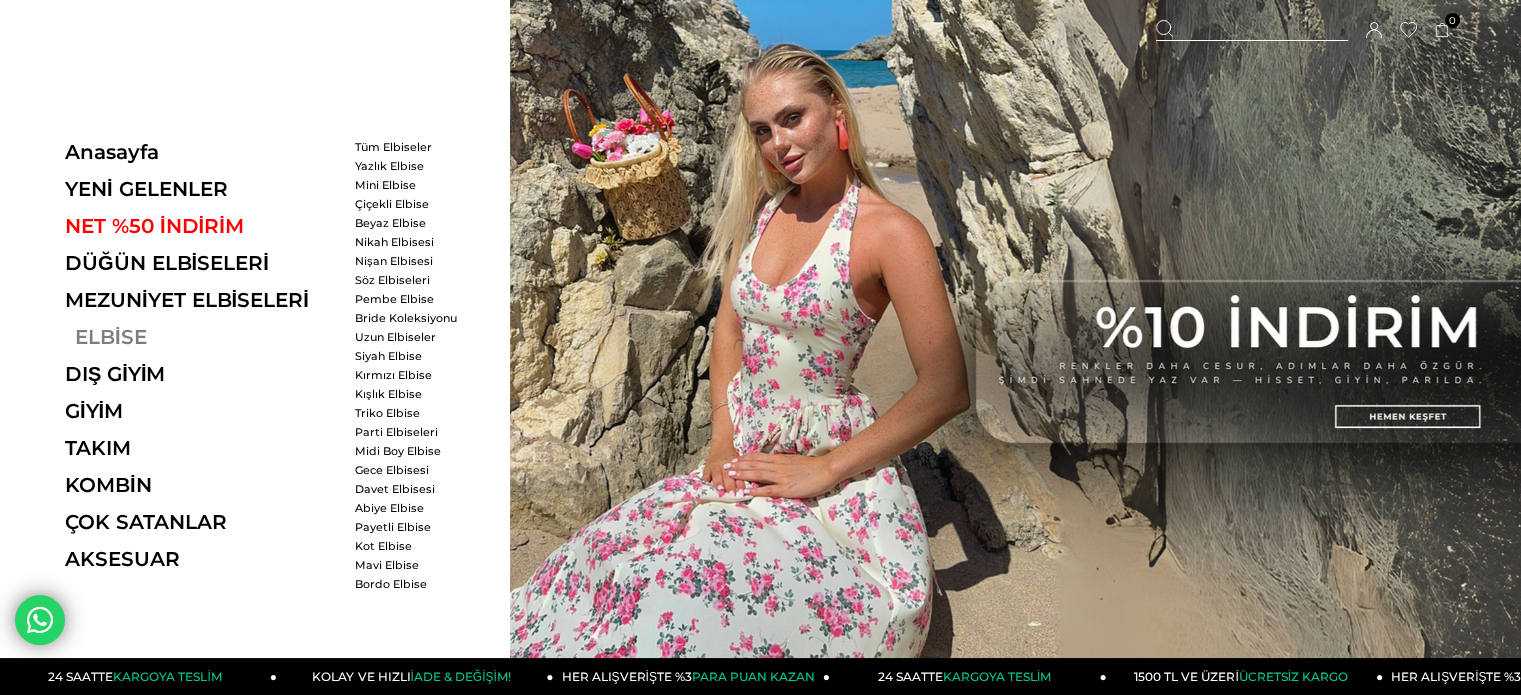 click on "ELBİSE" at bounding box center (202, 337) 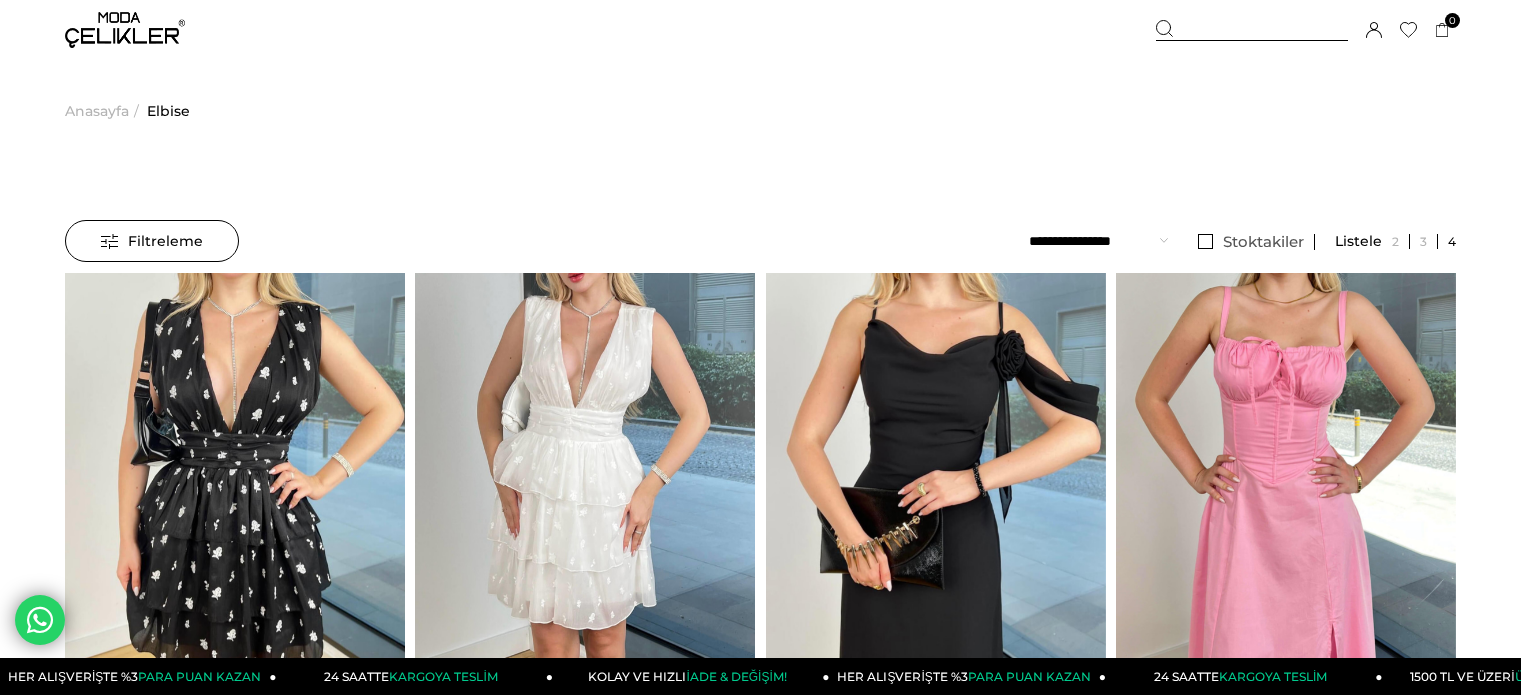scroll, scrollTop: 0, scrollLeft: 0, axis: both 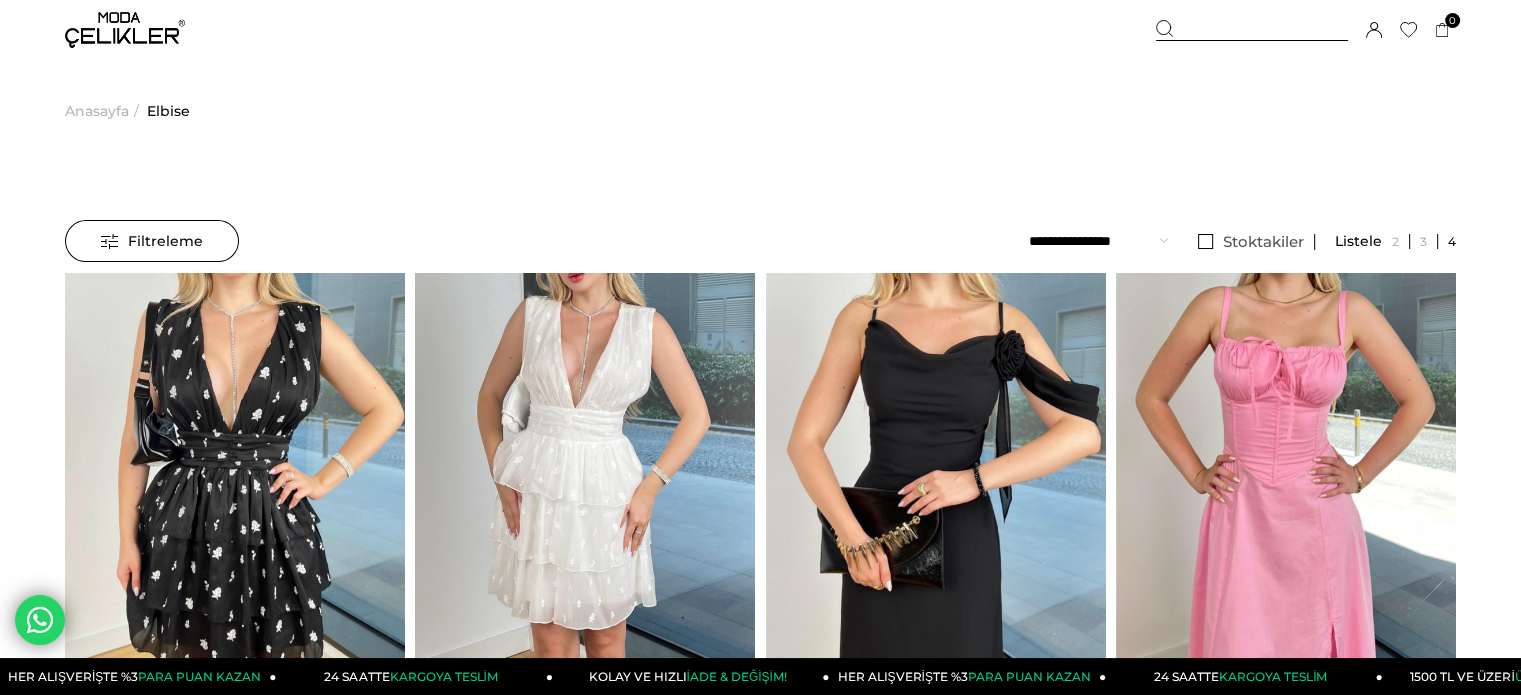 click on "Filtreleme" at bounding box center [152, 241] 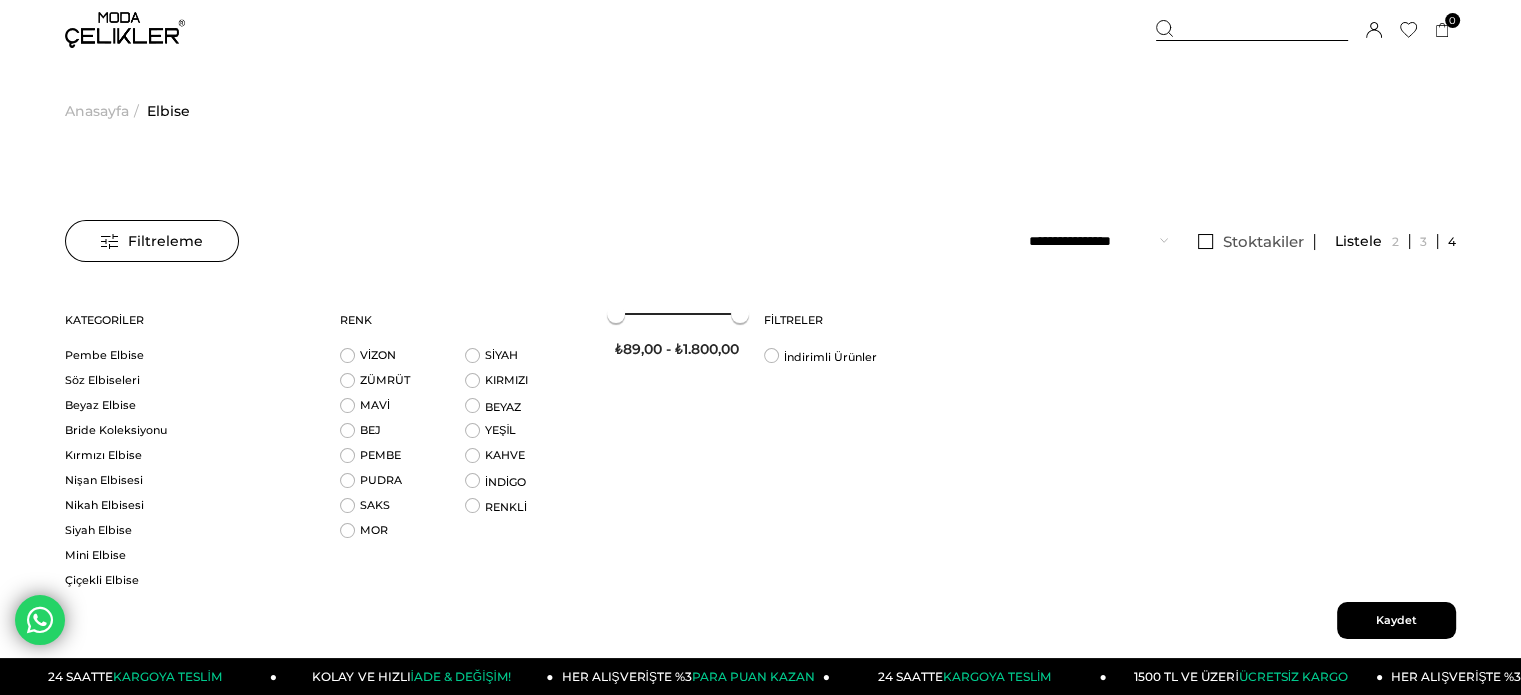 scroll, scrollTop: 1000, scrollLeft: 0, axis: vertical 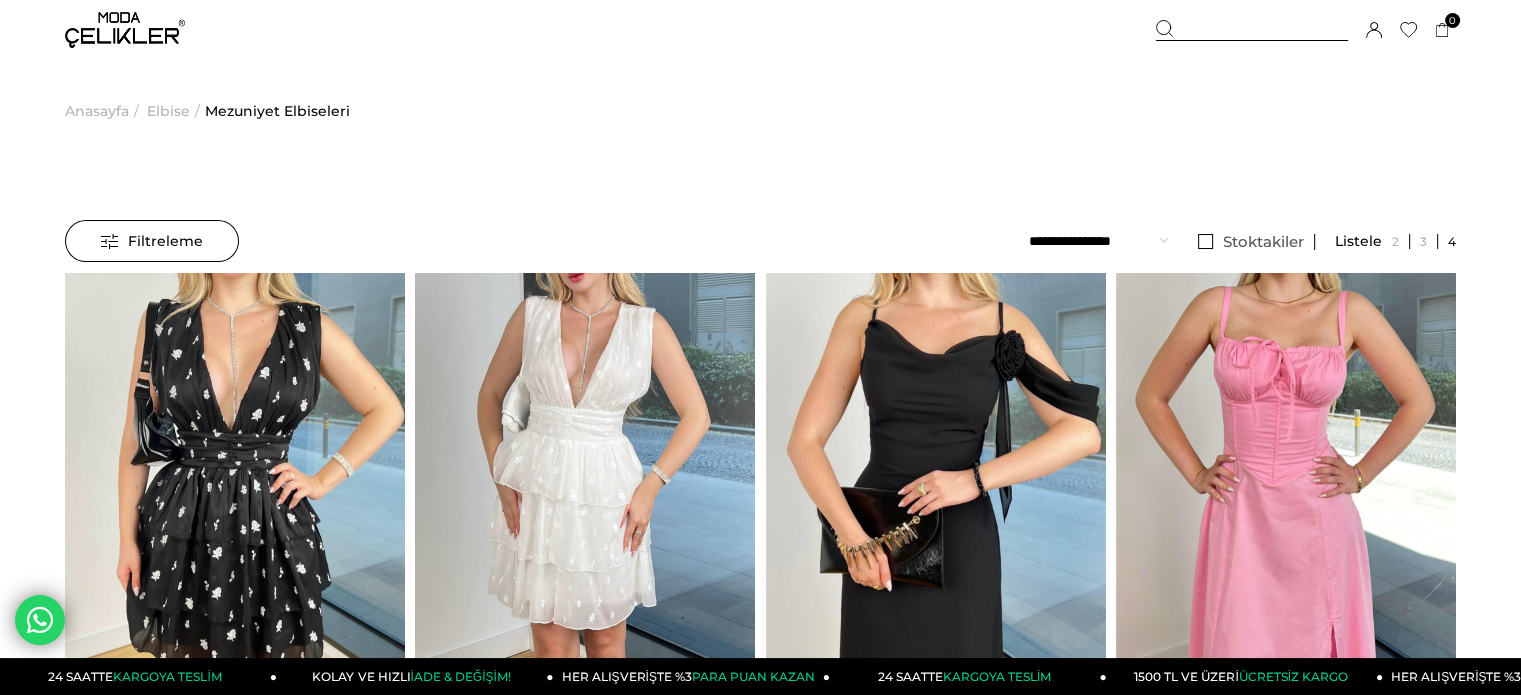 click on "Filtreleme" at bounding box center [152, 241] 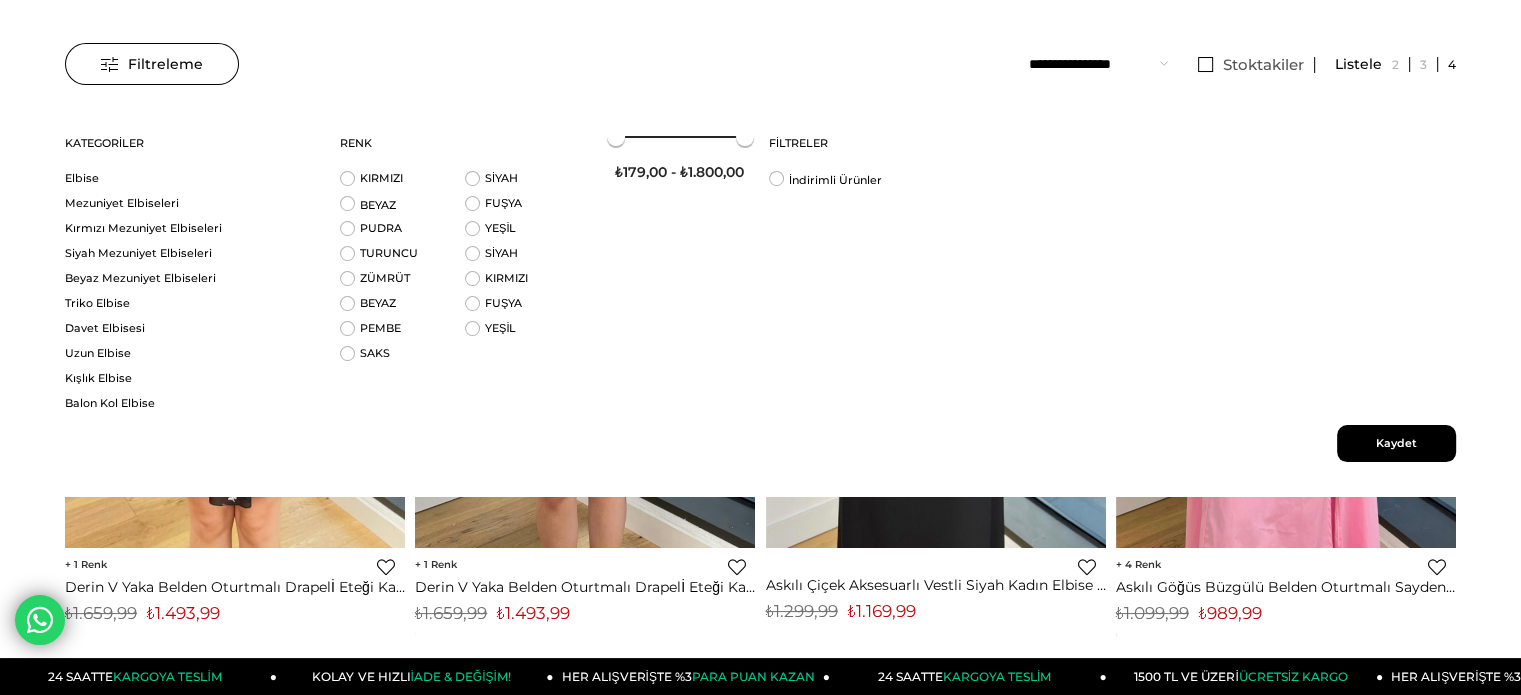 scroll, scrollTop: 200, scrollLeft: 0, axis: vertical 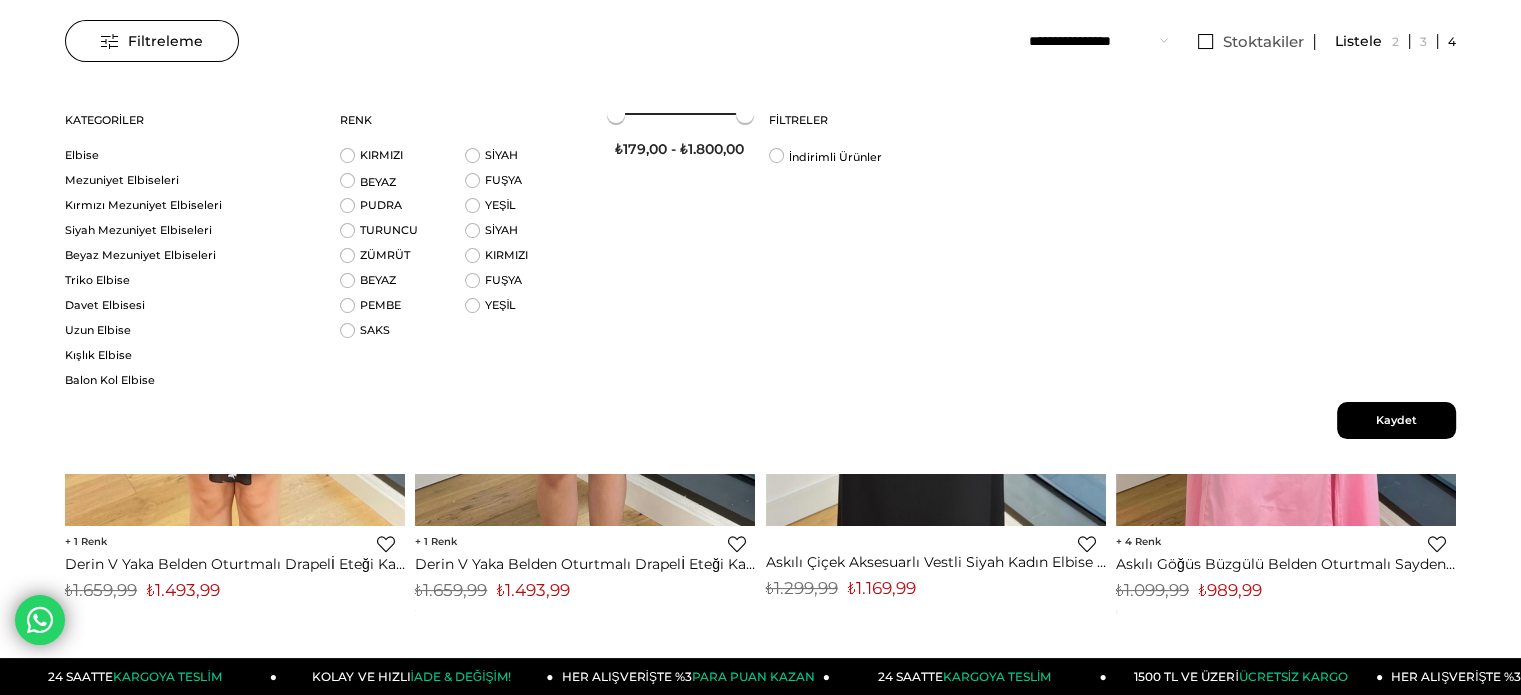click on "Menü
Üye Girişi
Üye Ol
Hesabım
Çıkış Yap
Sepetim
Favorilerim
Yardım
Sepetim
0
Ürün
Sepetinizde ürün bulunmamaktadır.
Genel Toplam :
Sepetim
SİPARİŞİ TAMAMLA
Üye Girişi
Üye Ol
Google İle Bağlan
Anasayfa
***" at bounding box center [760, 6331] 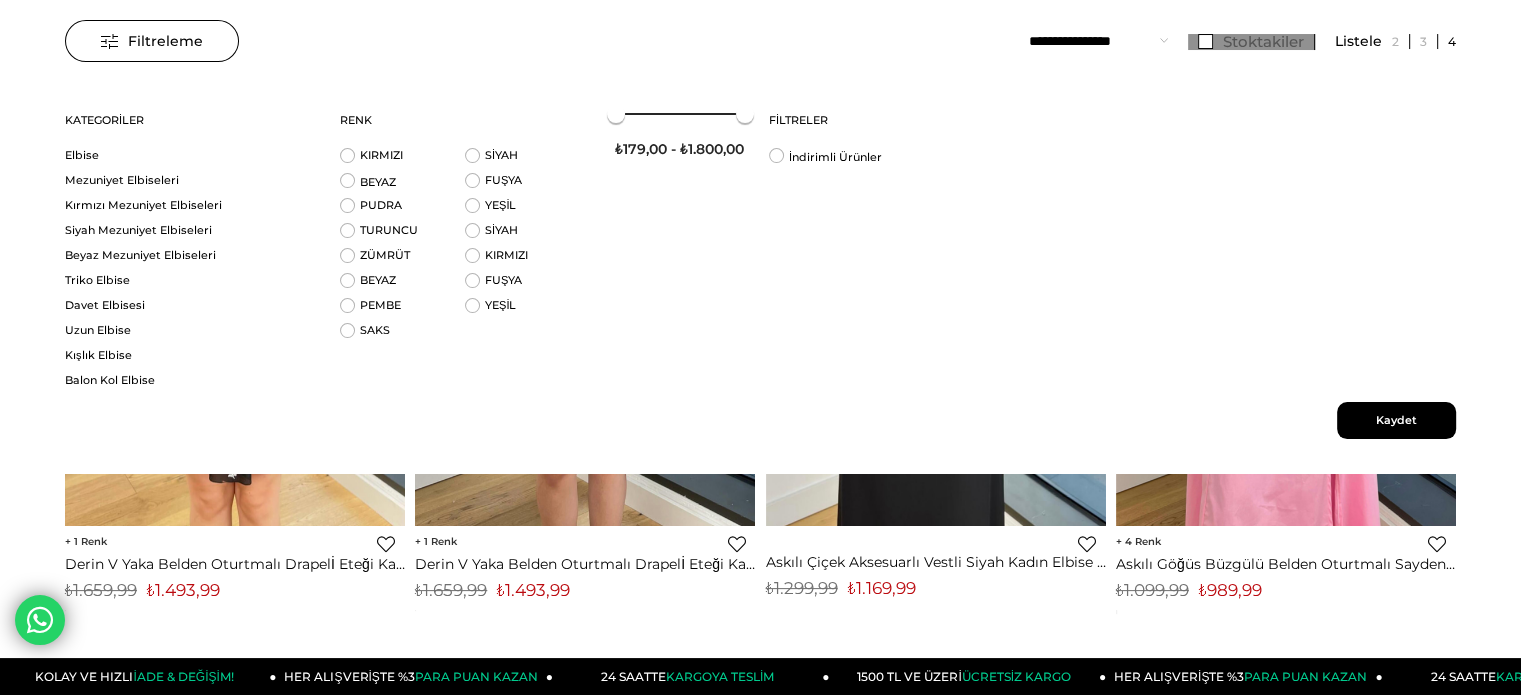 click on "Stoktakiler" at bounding box center (1251, 42) 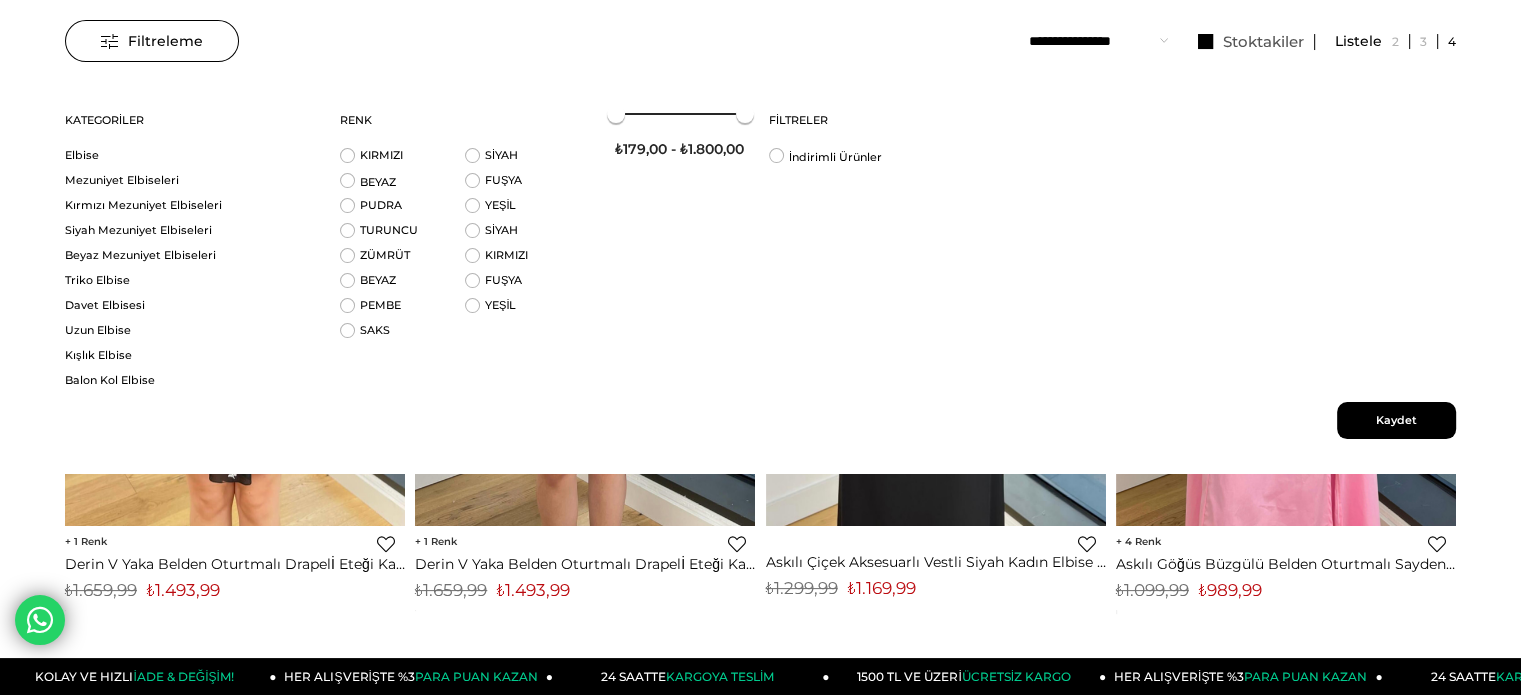 click on "Kaydet" at bounding box center [1396, 420] 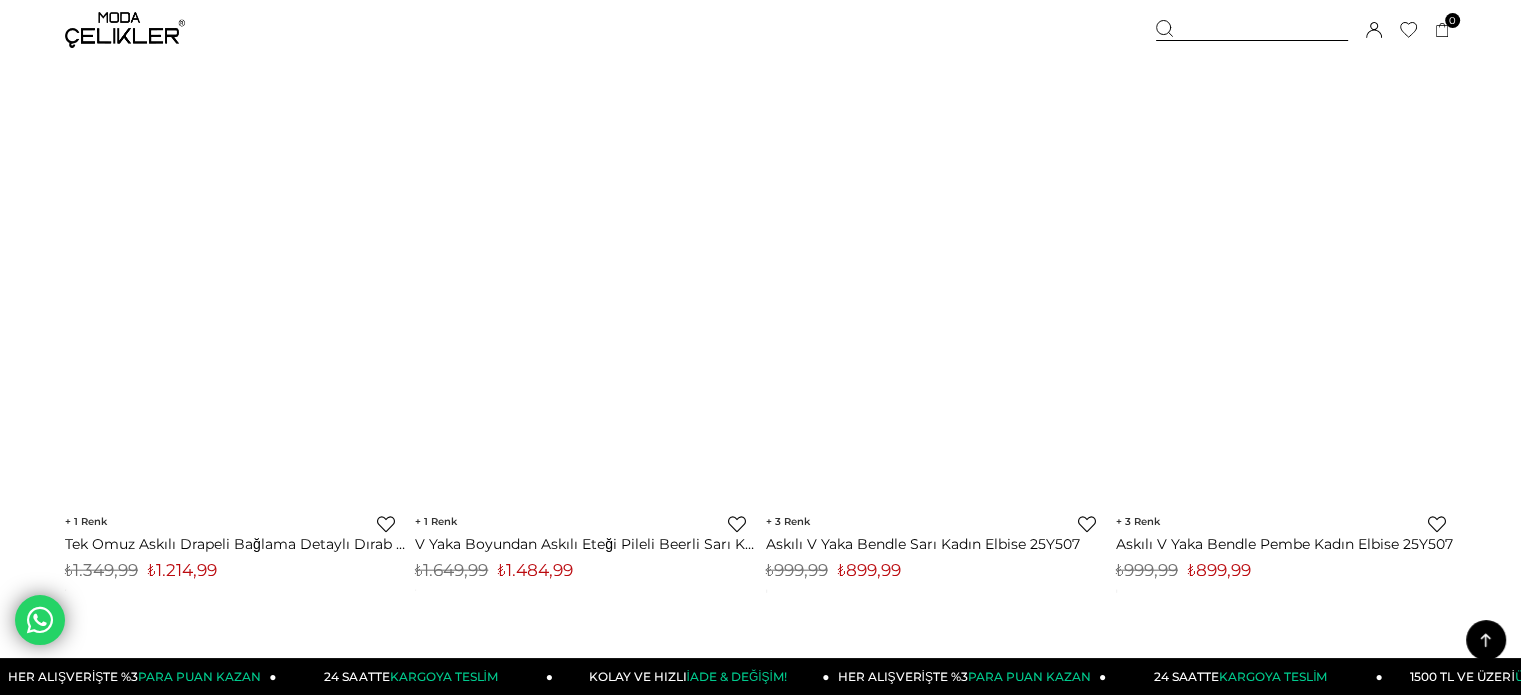 scroll, scrollTop: 4568, scrollLeft: 0, axis: vertical 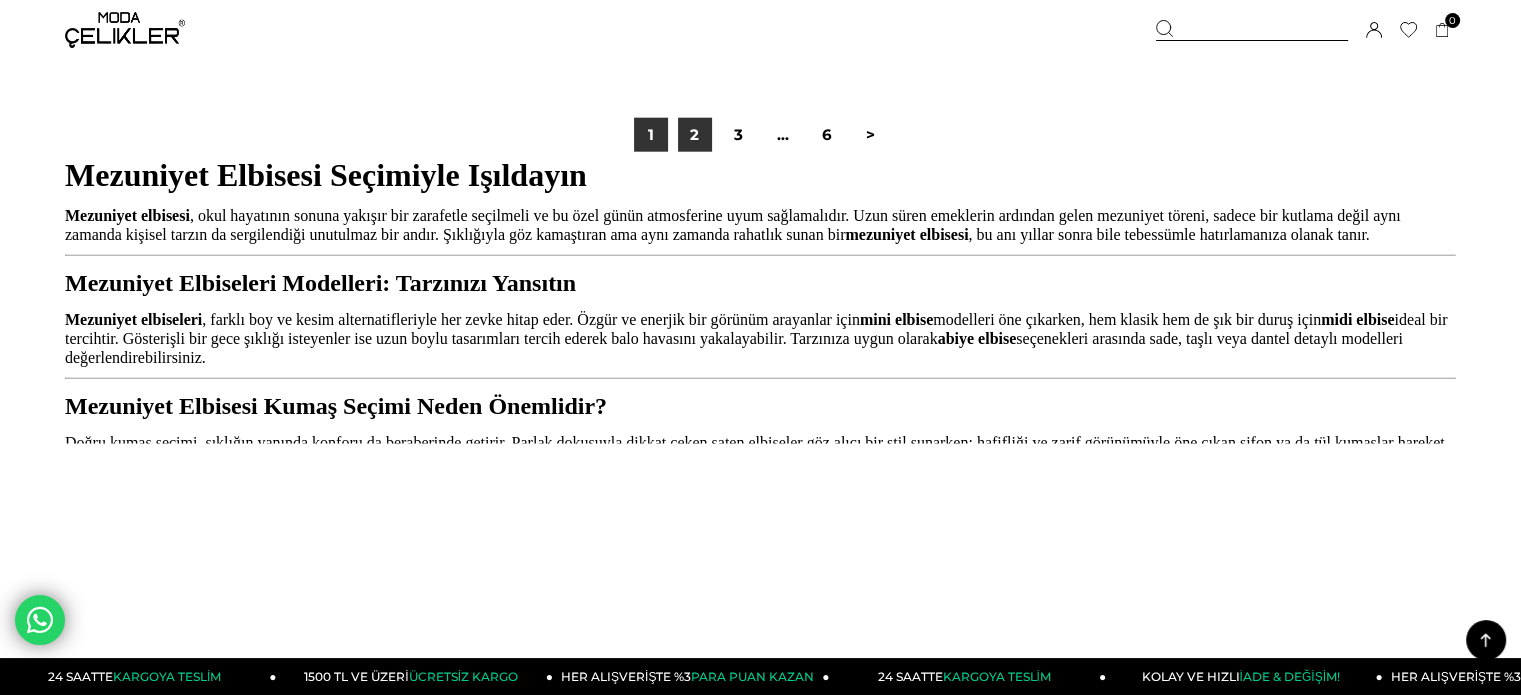 click on "2" at bounding box center [695, 135] 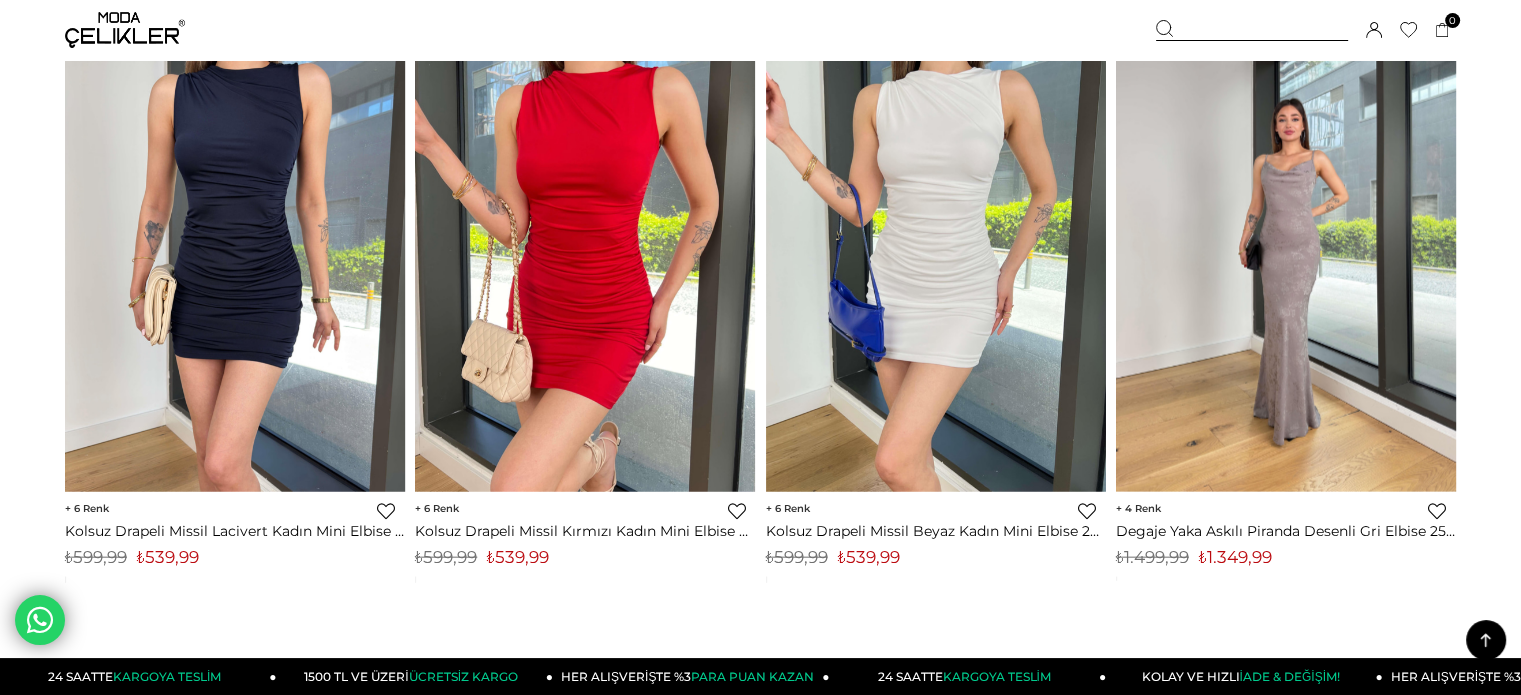 scroll, scrollTop: 12056, scrollLeft: 0, axis: vertical 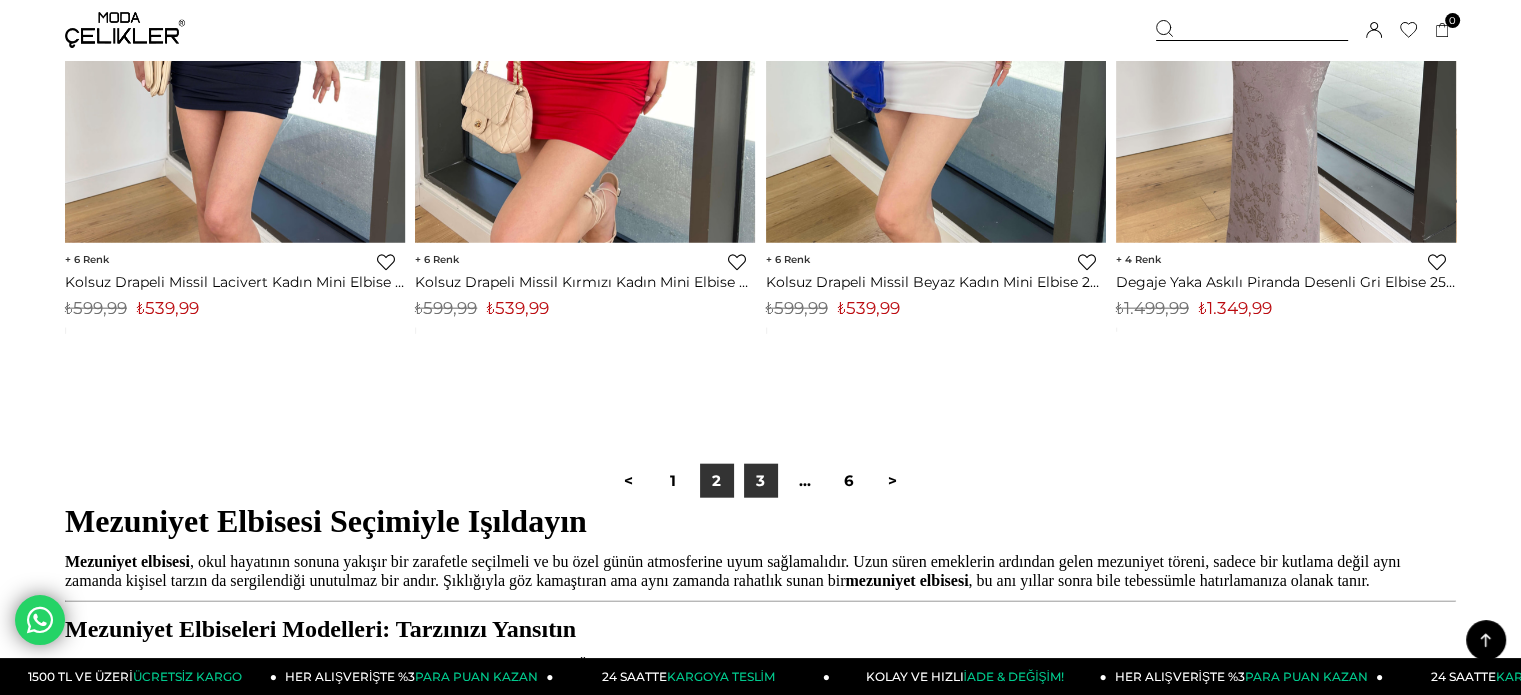 click on "3" at bounding box center (761, 481) 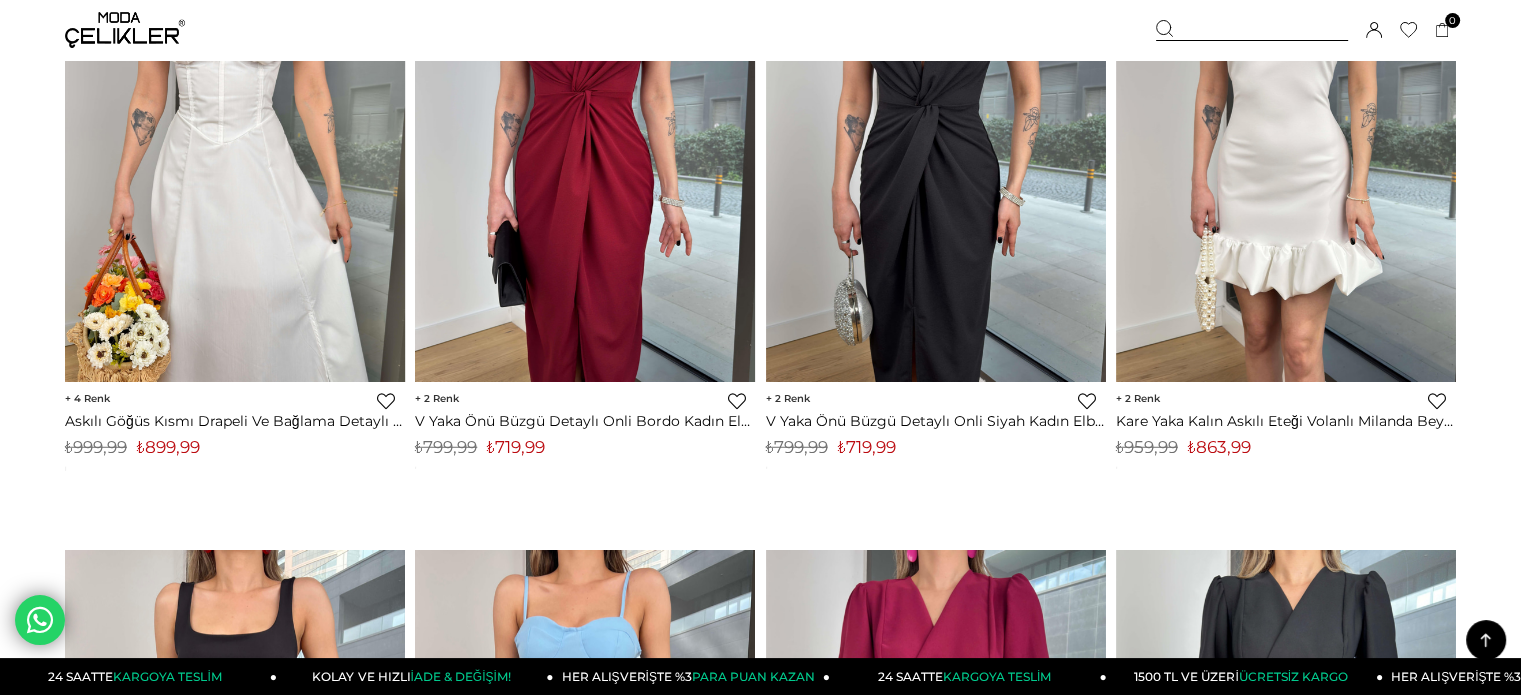 scroll, scrollTop: 5179, scrollLeft: 0, axis: vertical 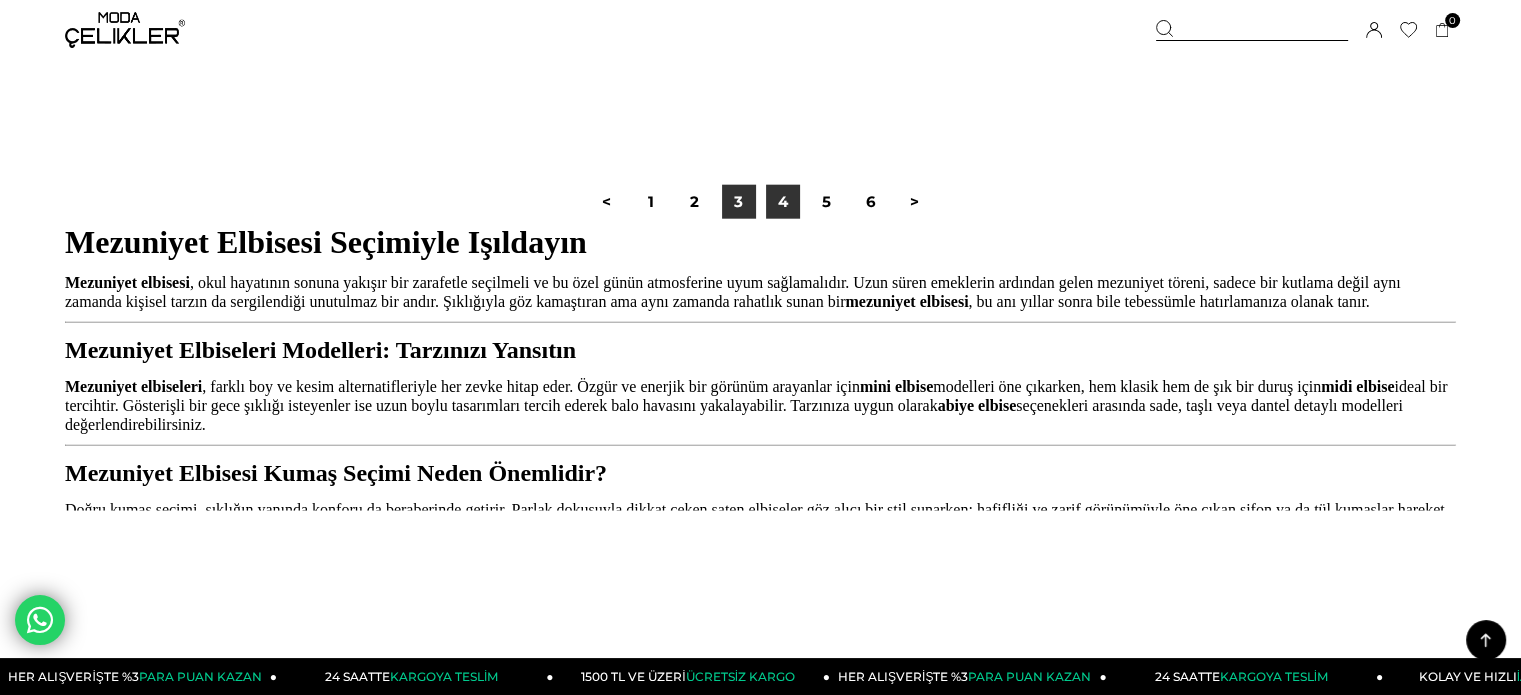 click on "4" at bounding box center (783, 202) 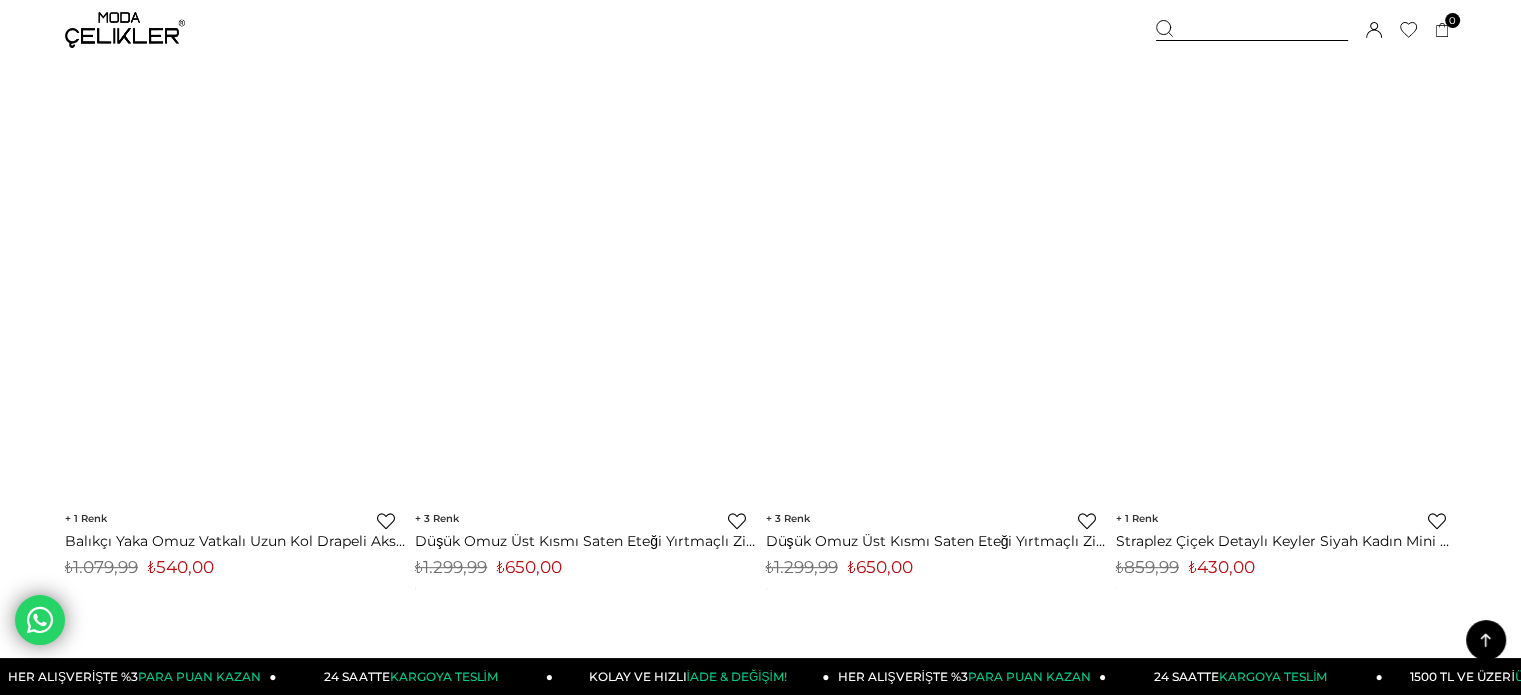 scroll, scrollTop: 8332, scrollLeft: 0, axis: vertical 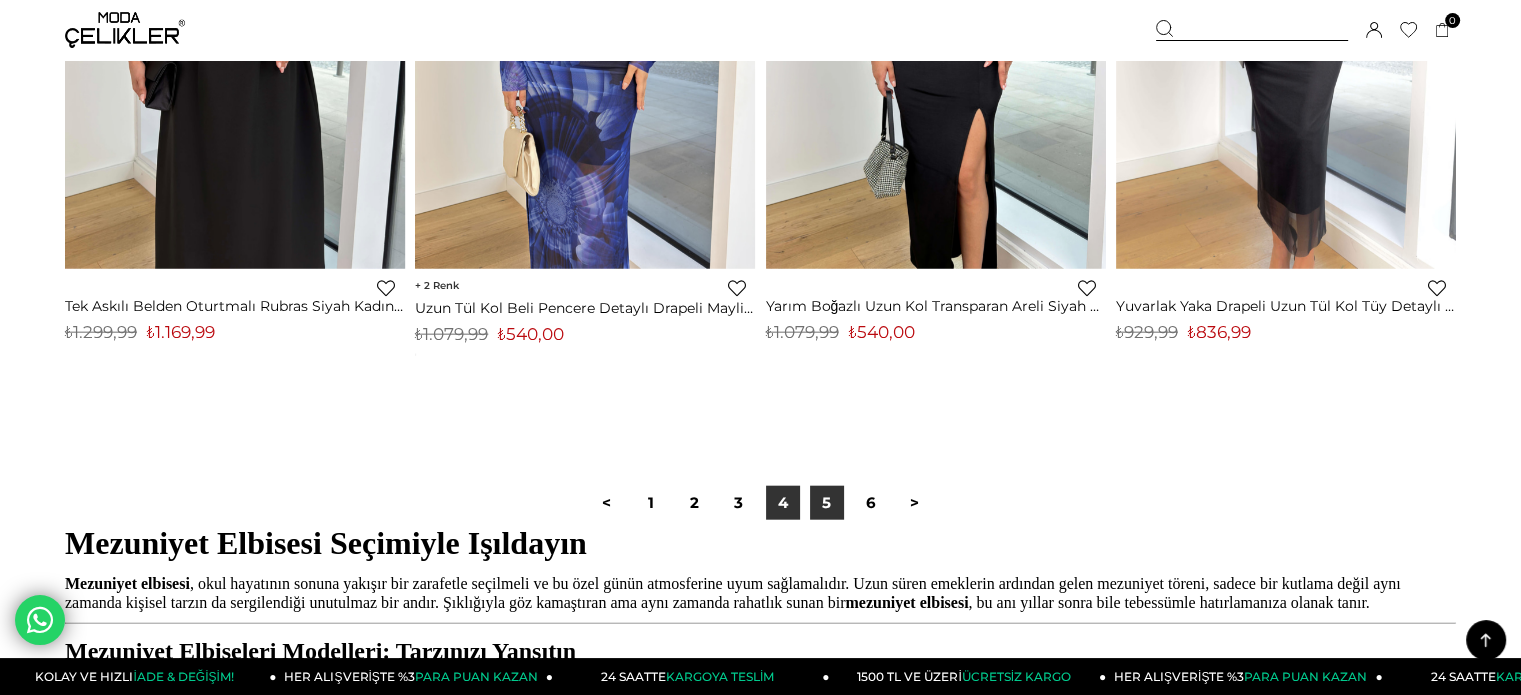 click on "5" at bounding box center [827, 503] 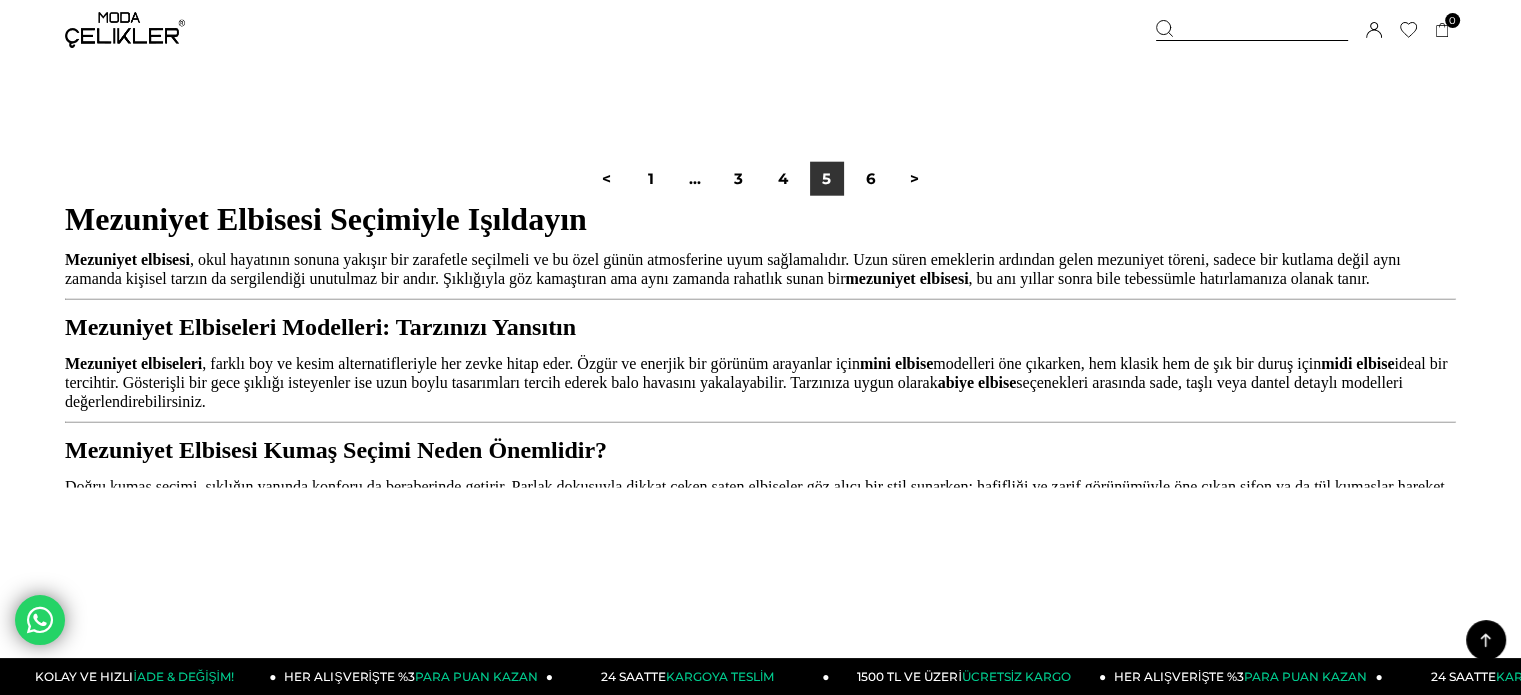 scroll, scrollTop: 12662, scrollLeft: 0, axis: vertical 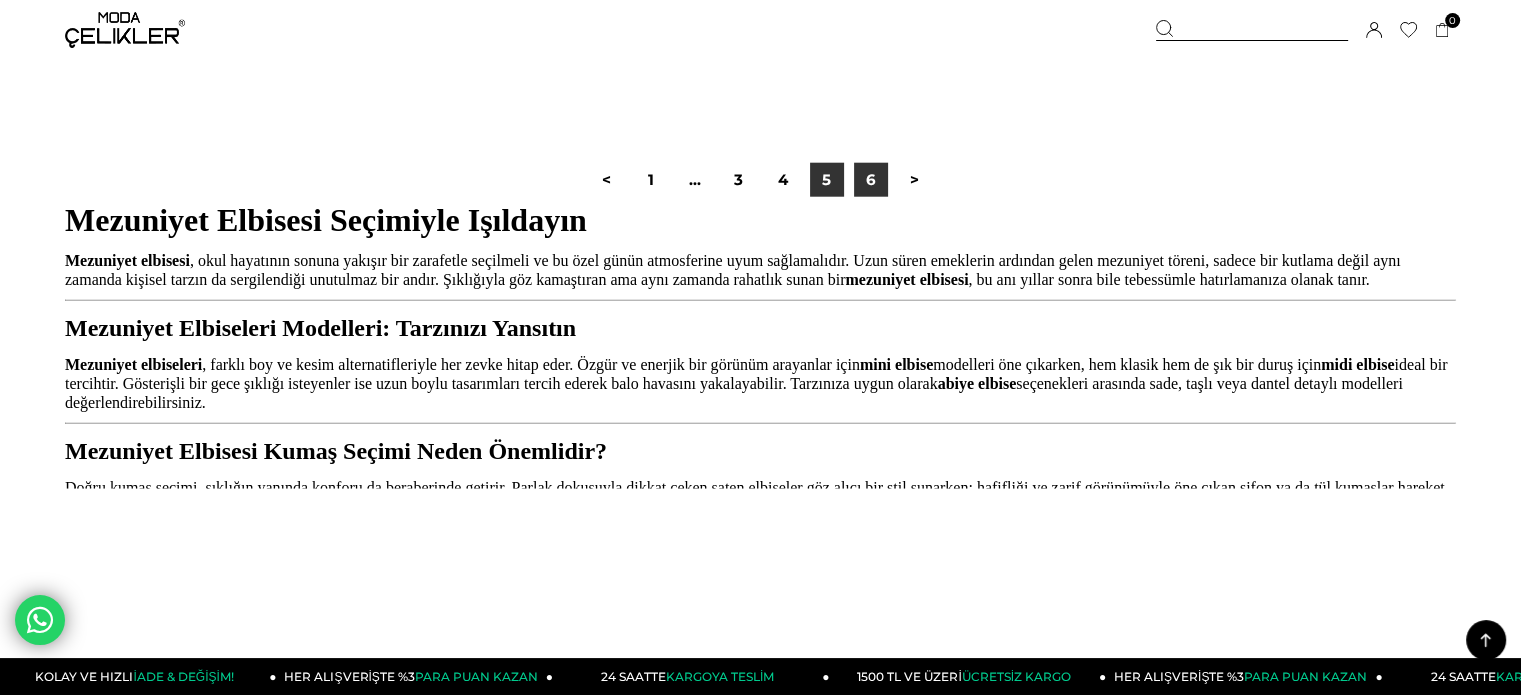 click on "6" at bounding box center (871, 180) 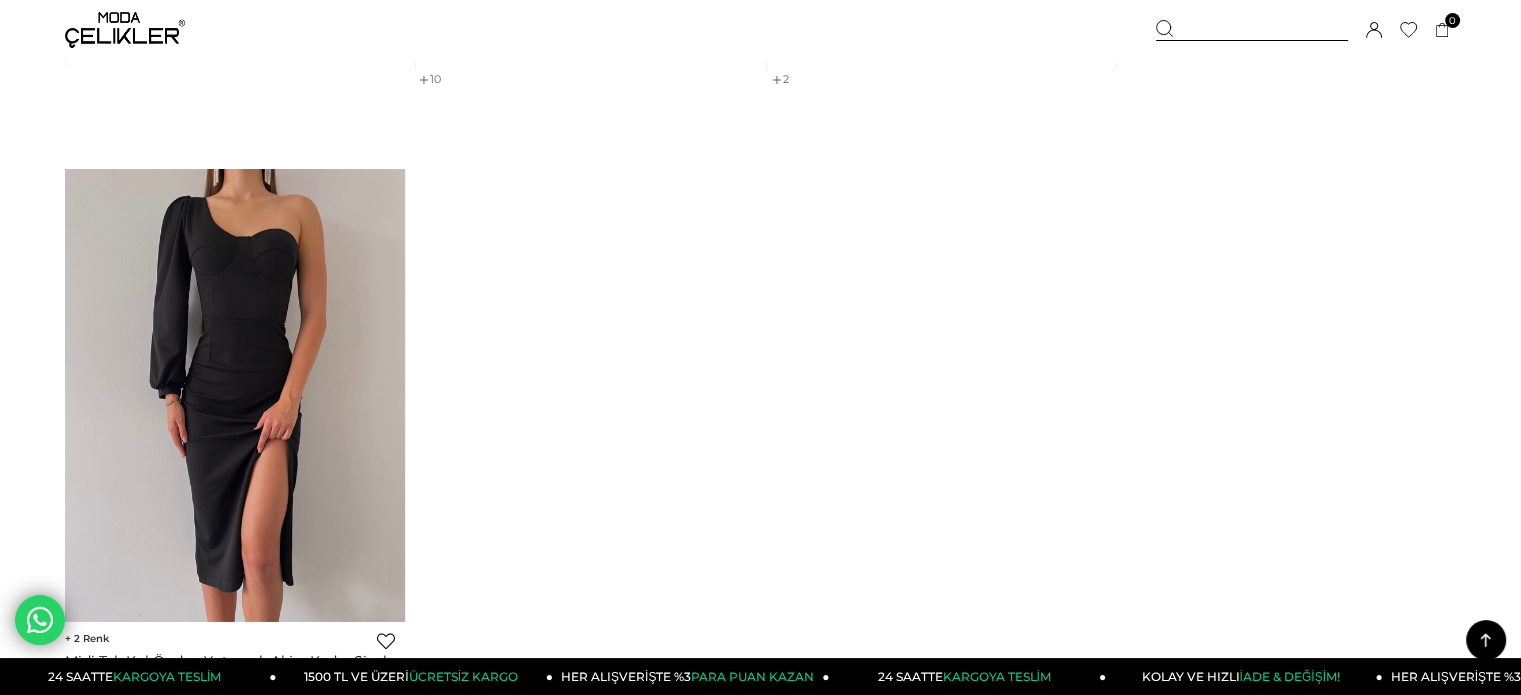 scroll, scrollTop: 7651, scrollLeft: 0, axis: vertical 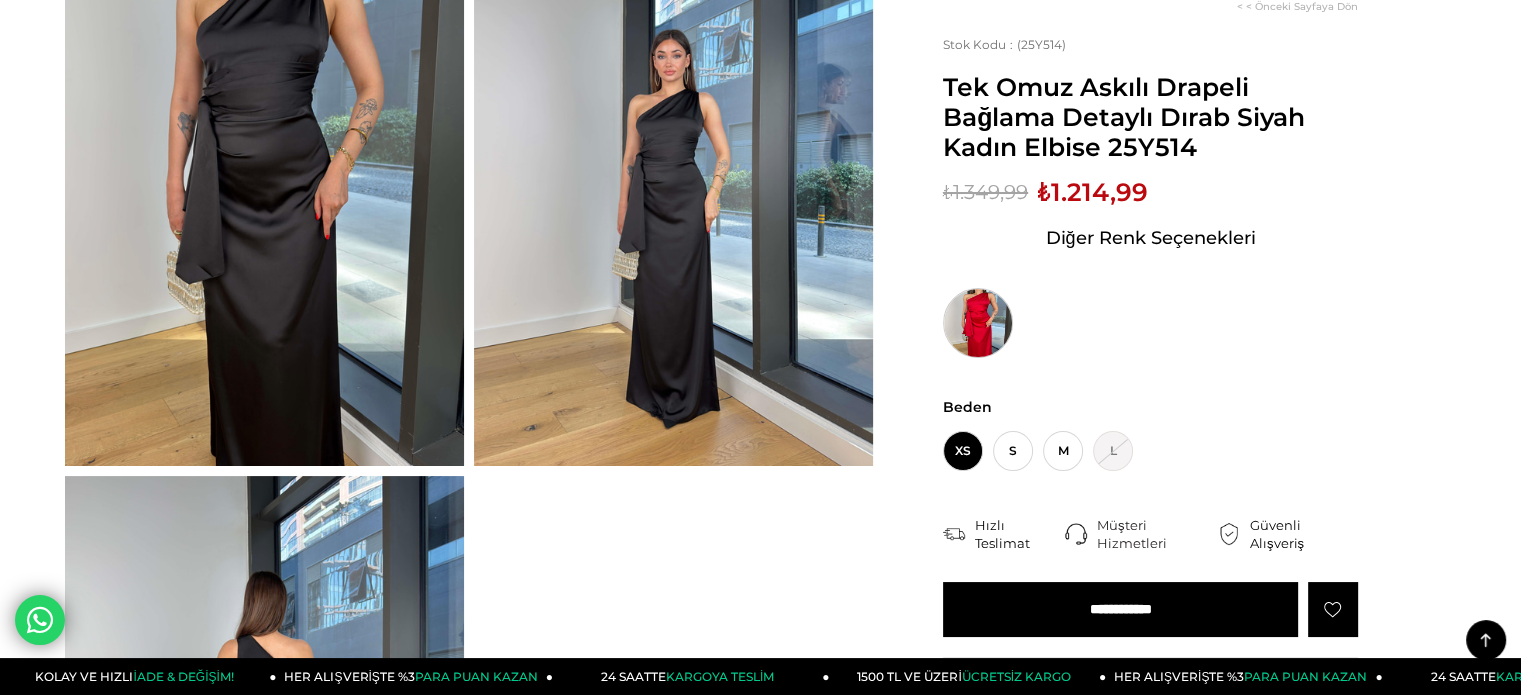 click at bounding box center (978, 323) 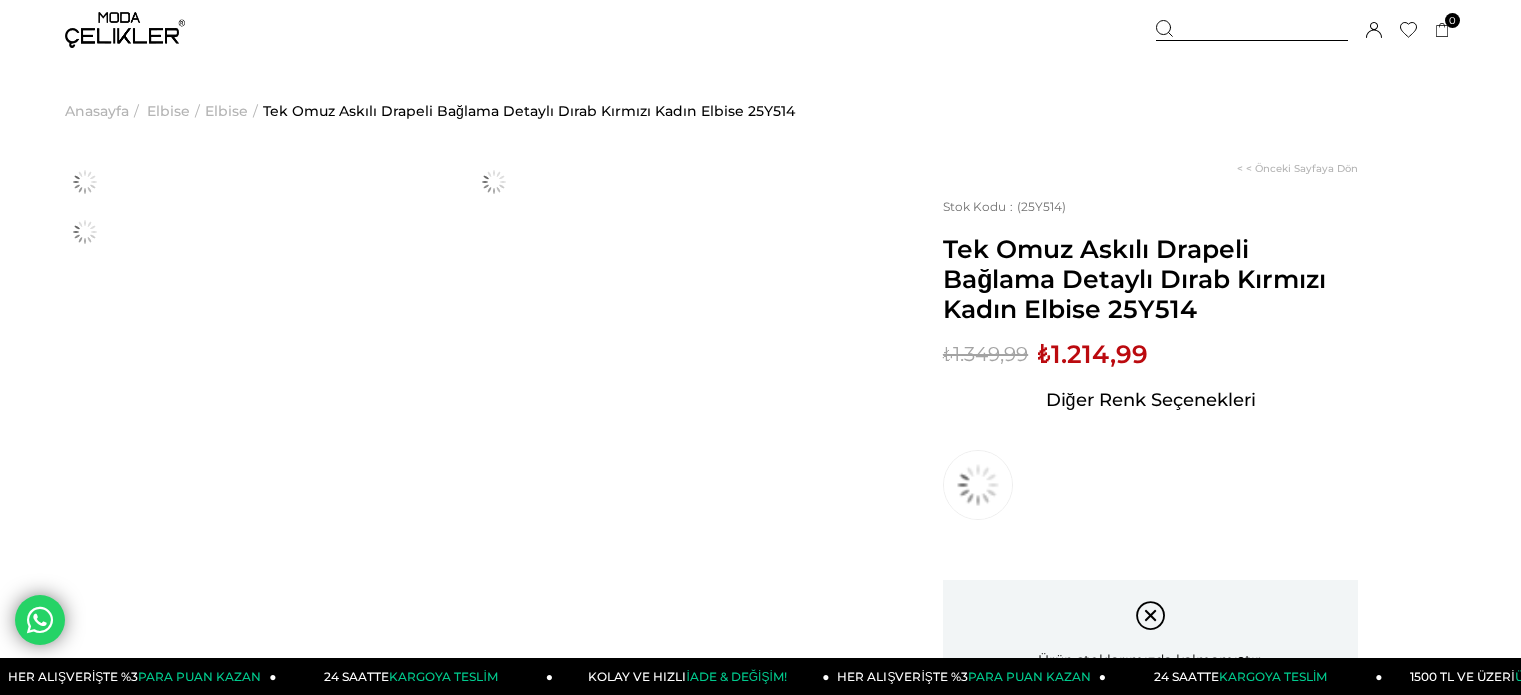 scroll, scrollTop: 0, scrollLeft: 0, axis: both 